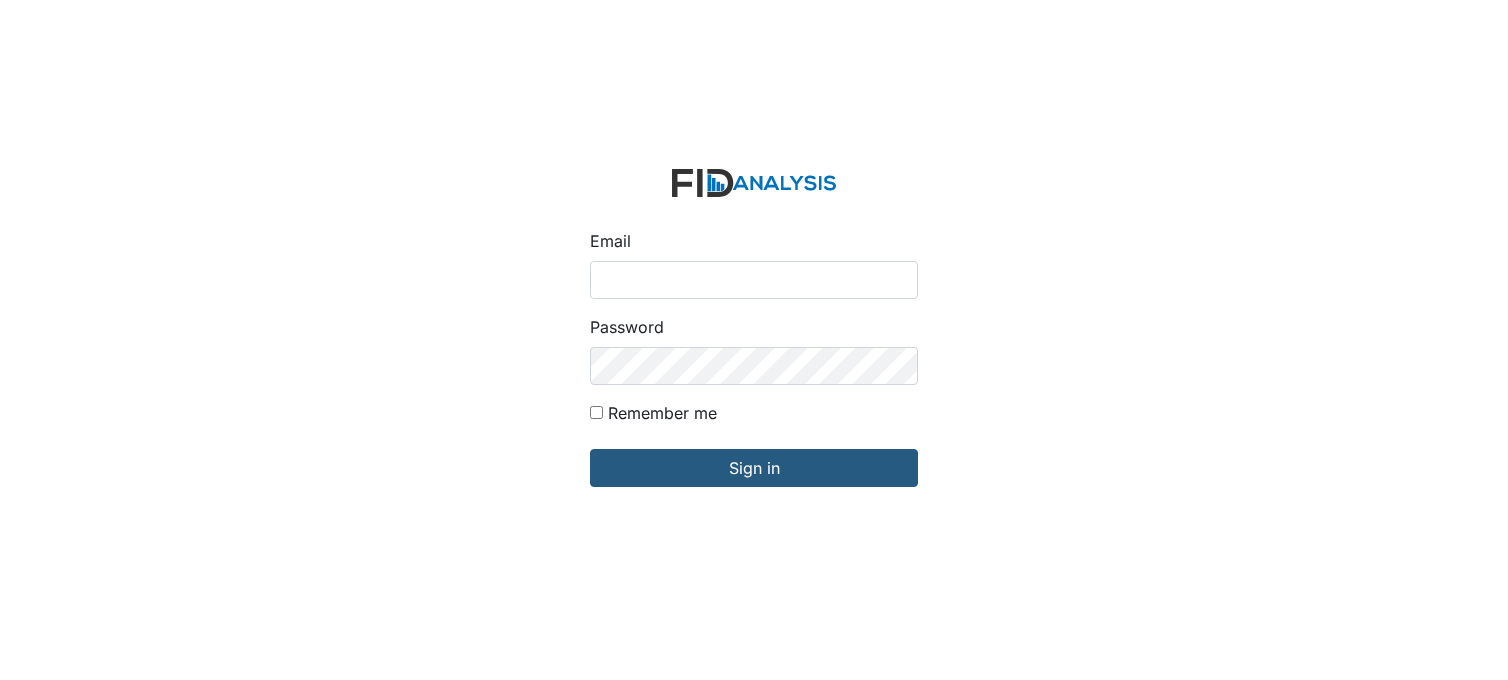 scroll, scrollTop: 0, scrollLeft: 0, axis: both 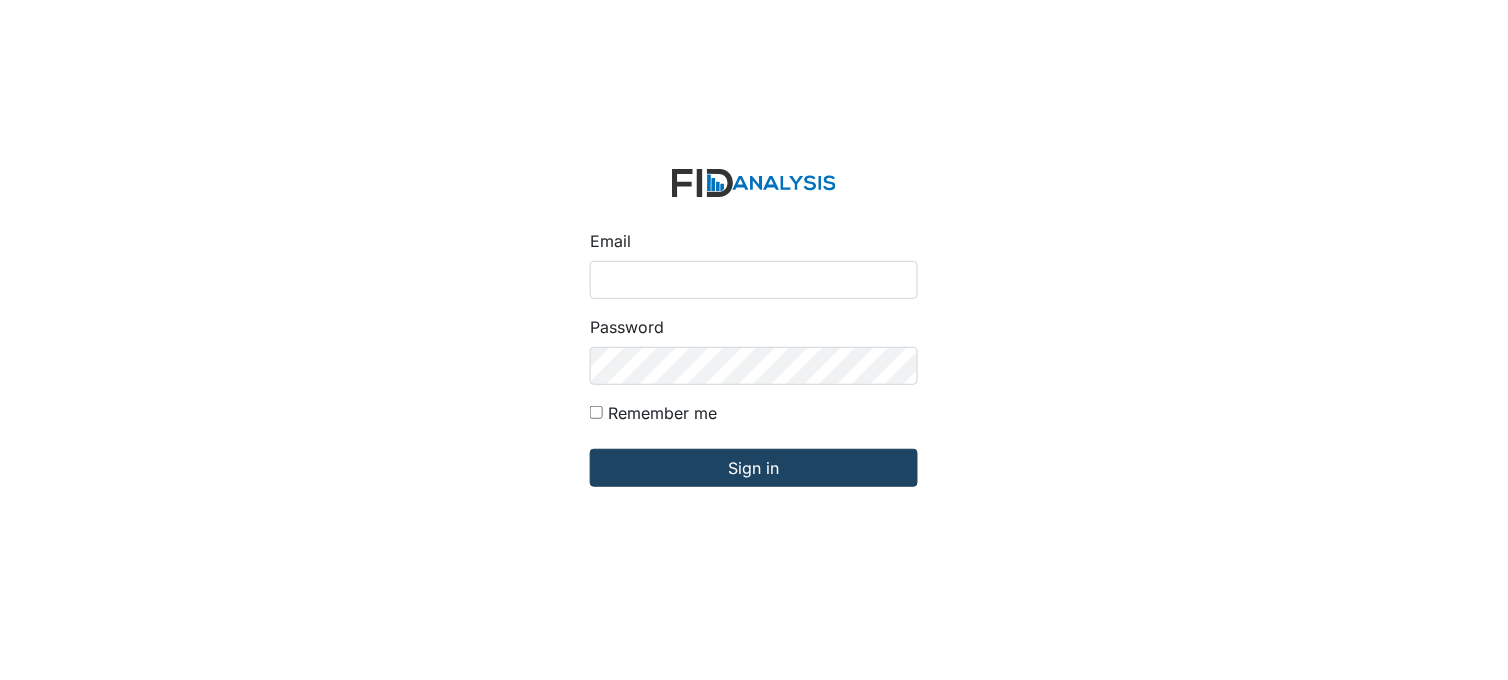 type on "[PERSON_NAME][EMAIL_ADDRESS][DOMAIN_NAME]" 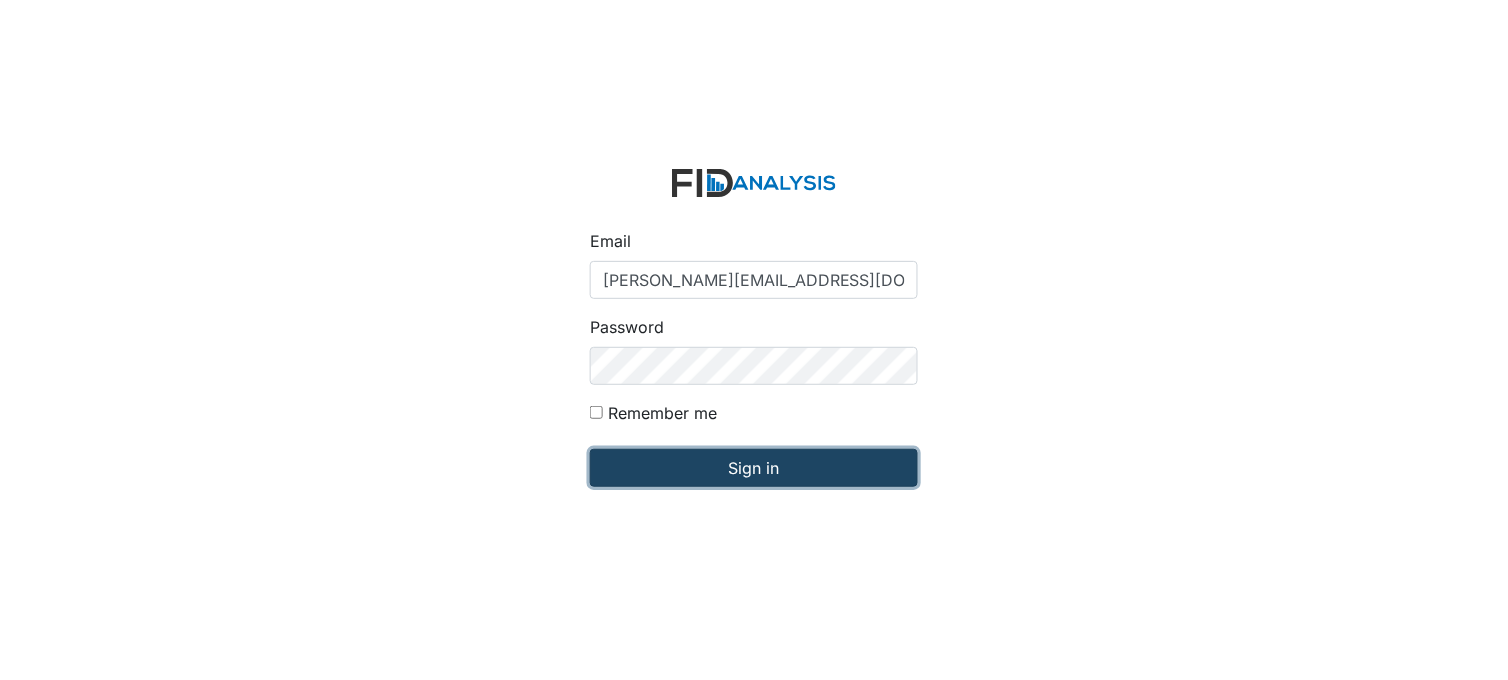 click on "Sign in" at bounding box center [754, 468] 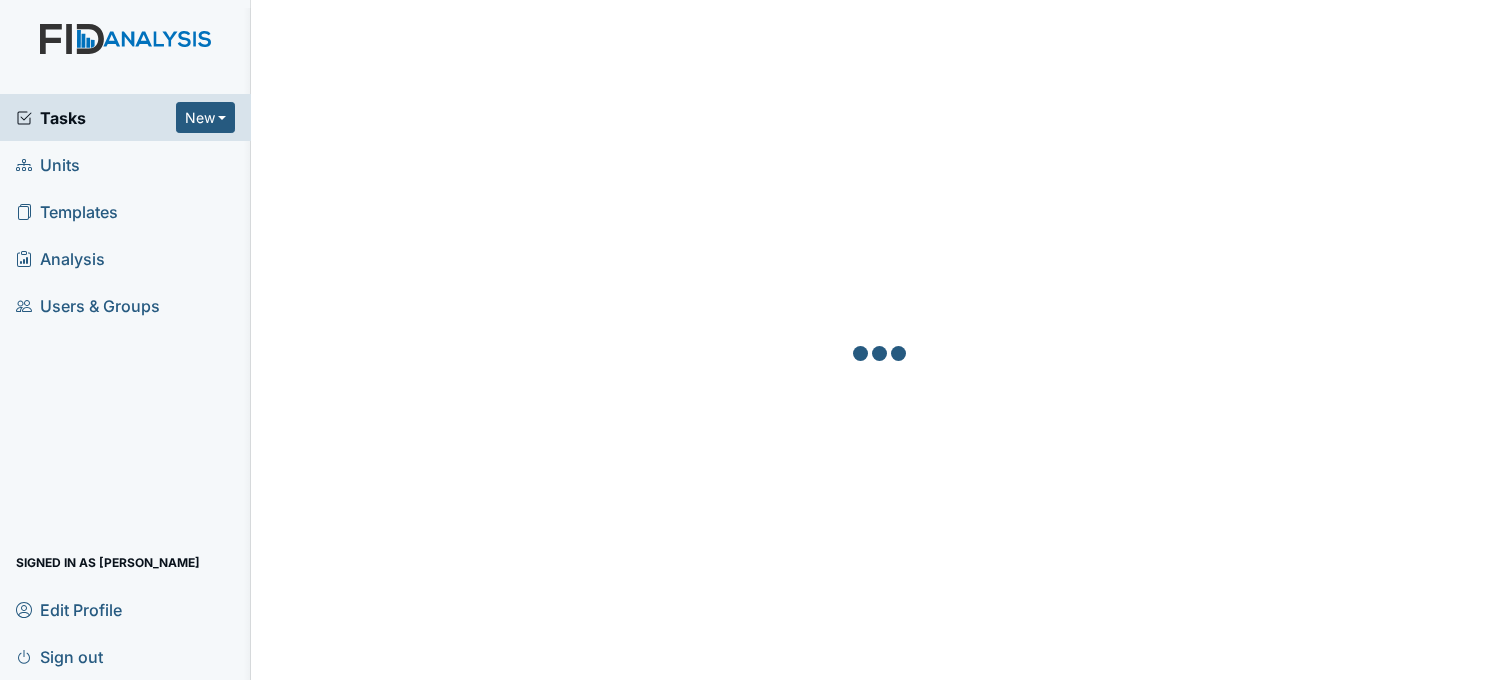 scroll, scrollTop: 0, scrollLeft: 0, axis: both 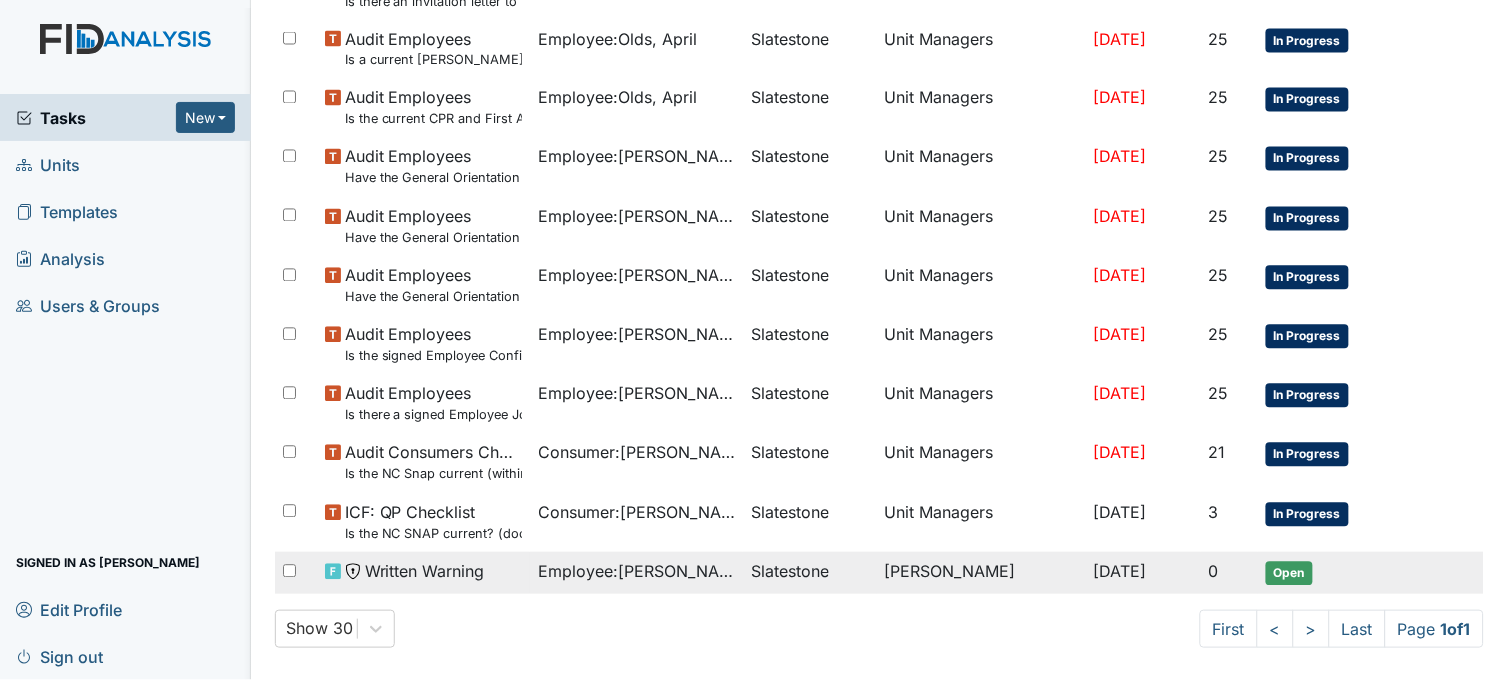 click on "Employee :  Turner, Ja Quazia" at bounding box center [636, 573] 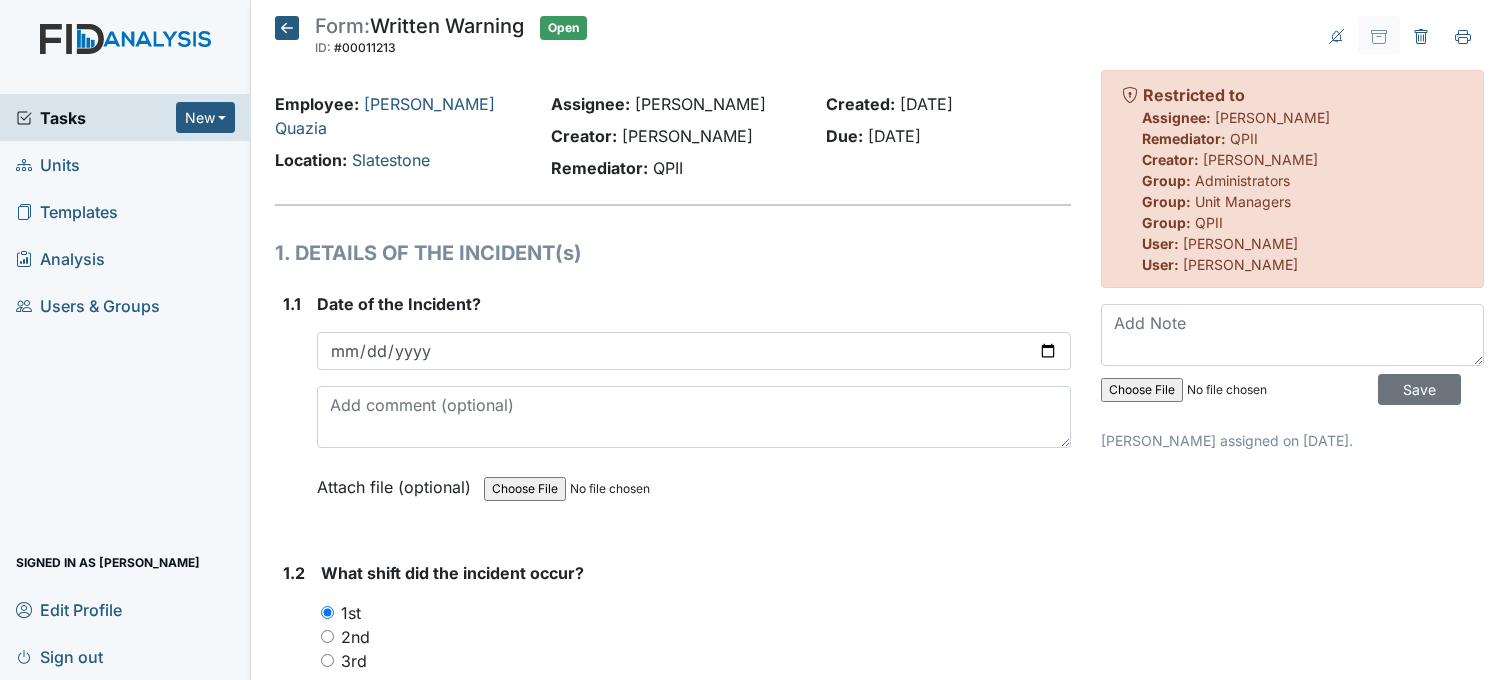 scroll, scrollTop: 0, scrollLeft: 0, axis: both 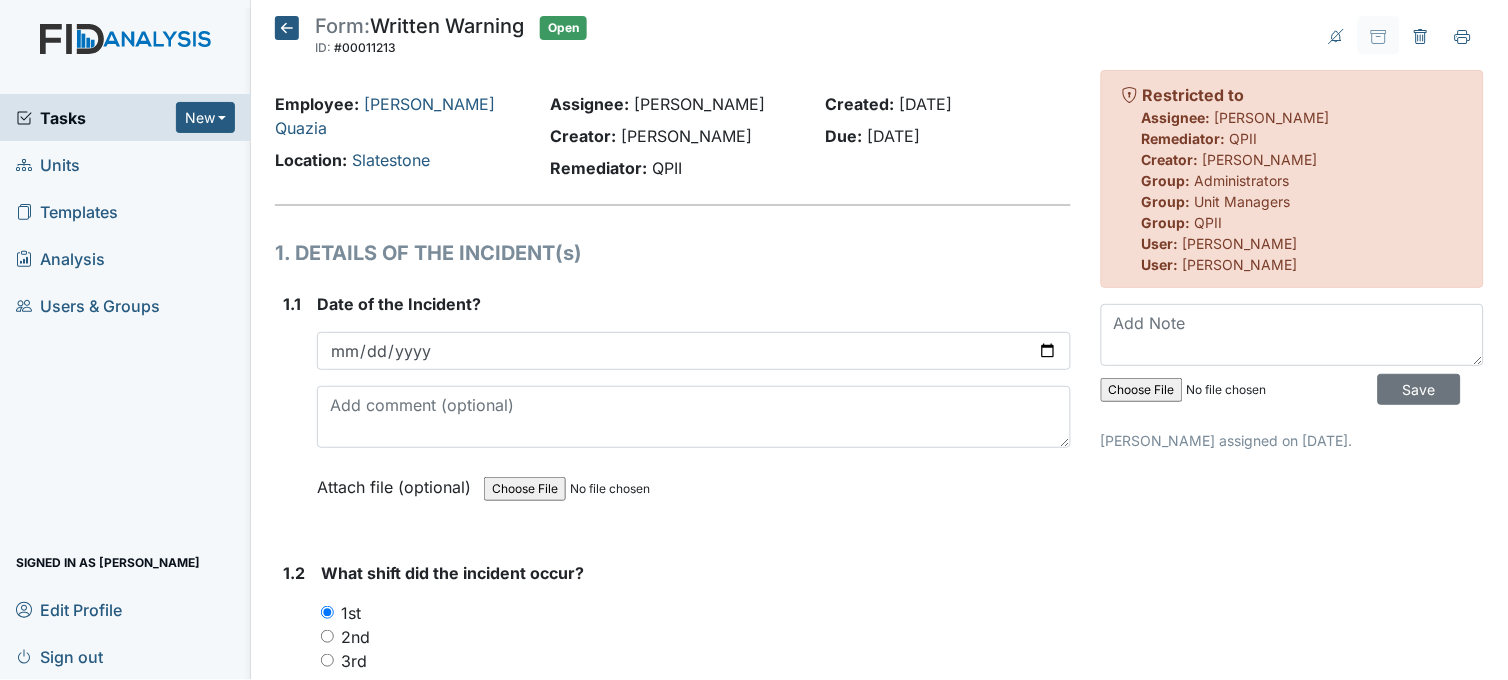 click on "Tasks" at bounding box center [96, 118] 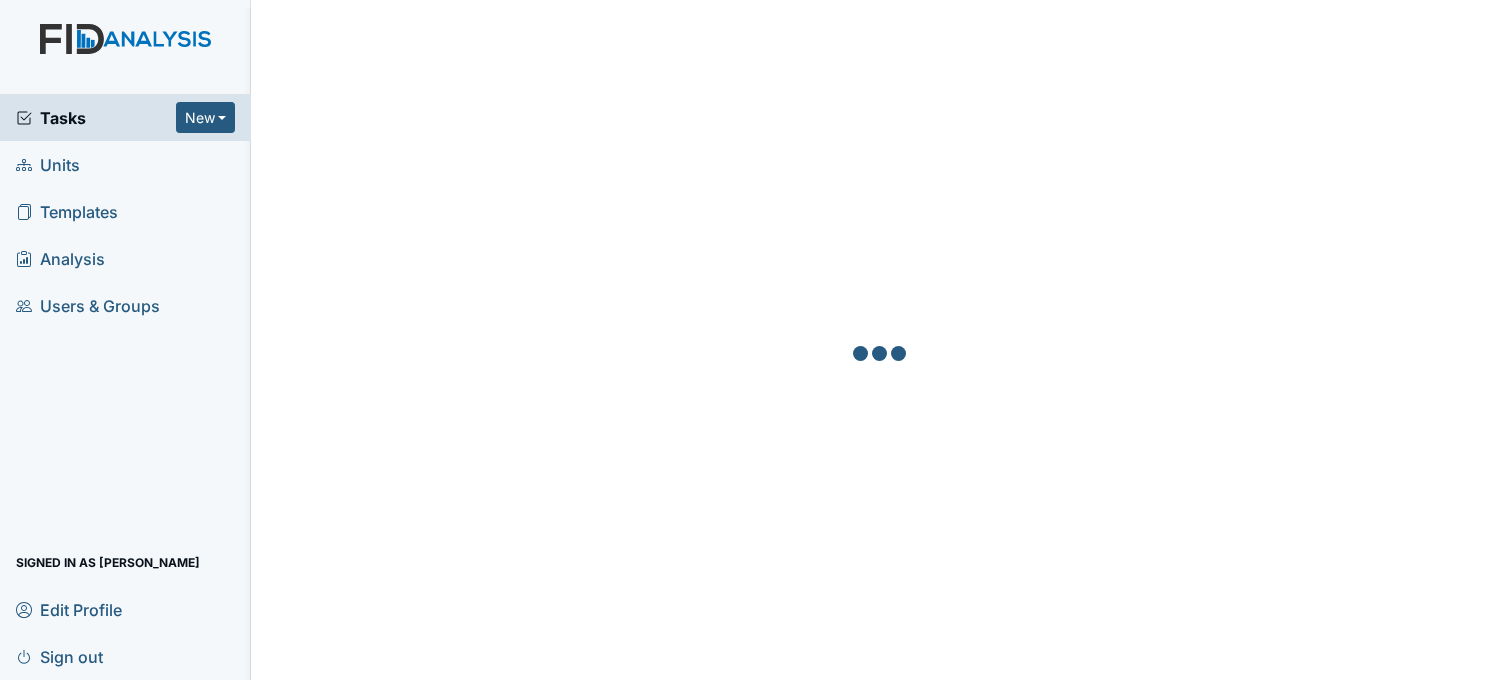 scroll, scrollTop: 0, scrollLeft: 0, axis: both 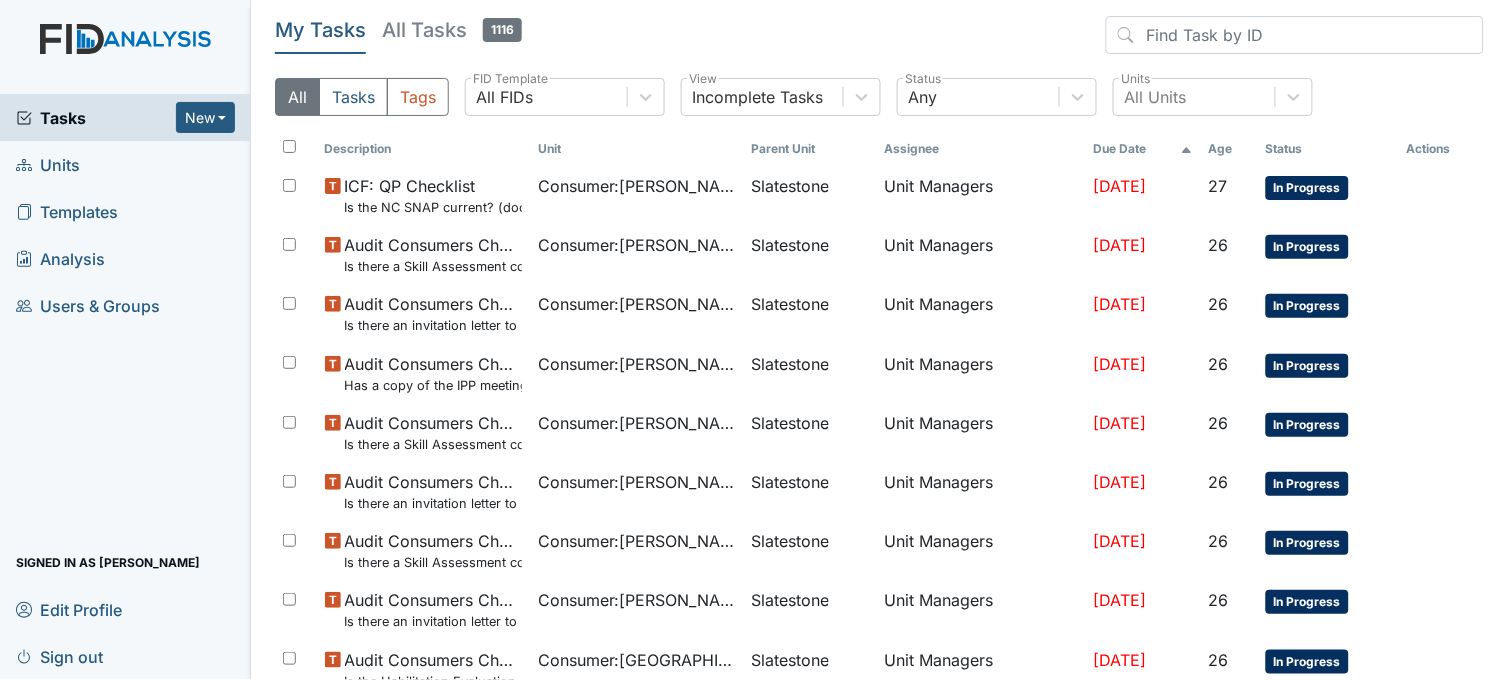click on "Units" at bounding box center (125, 164) 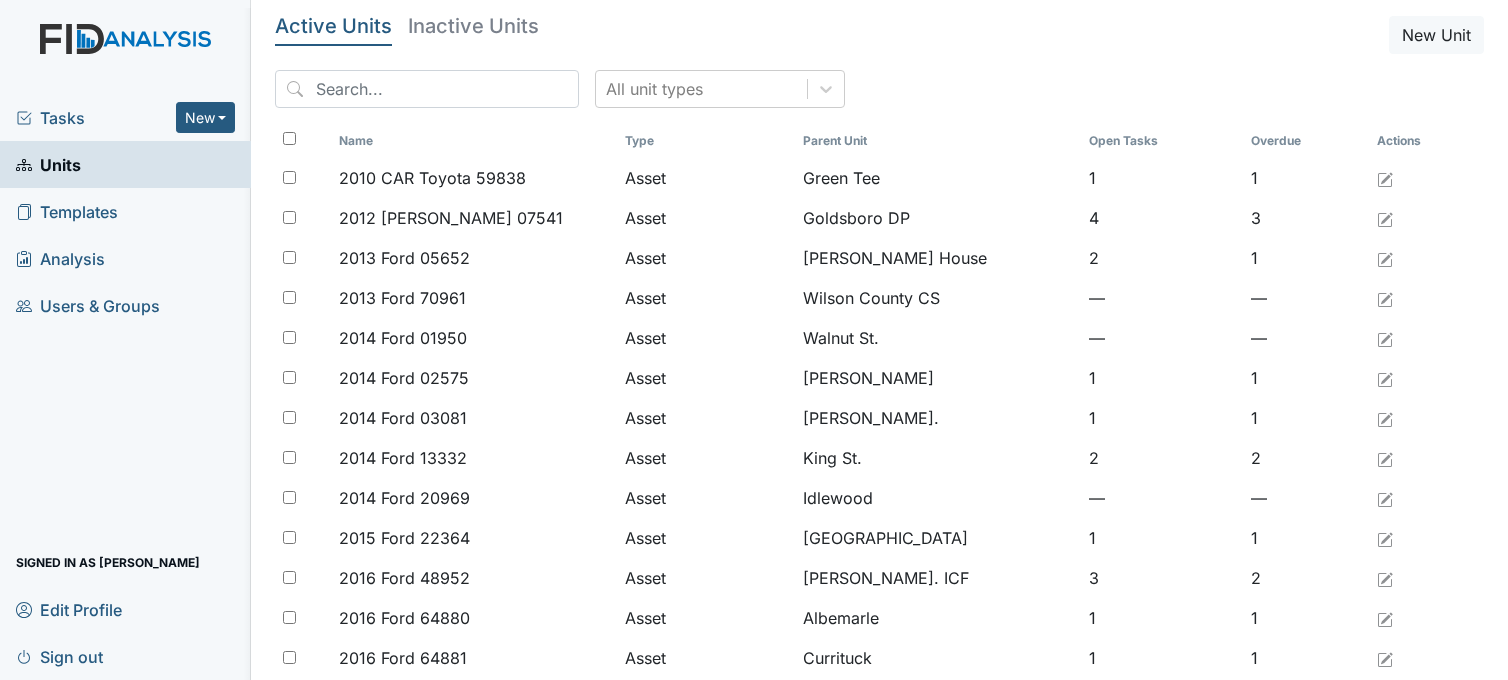 scroll, scrollTop: 0, scrollLeft: 0, axis: both 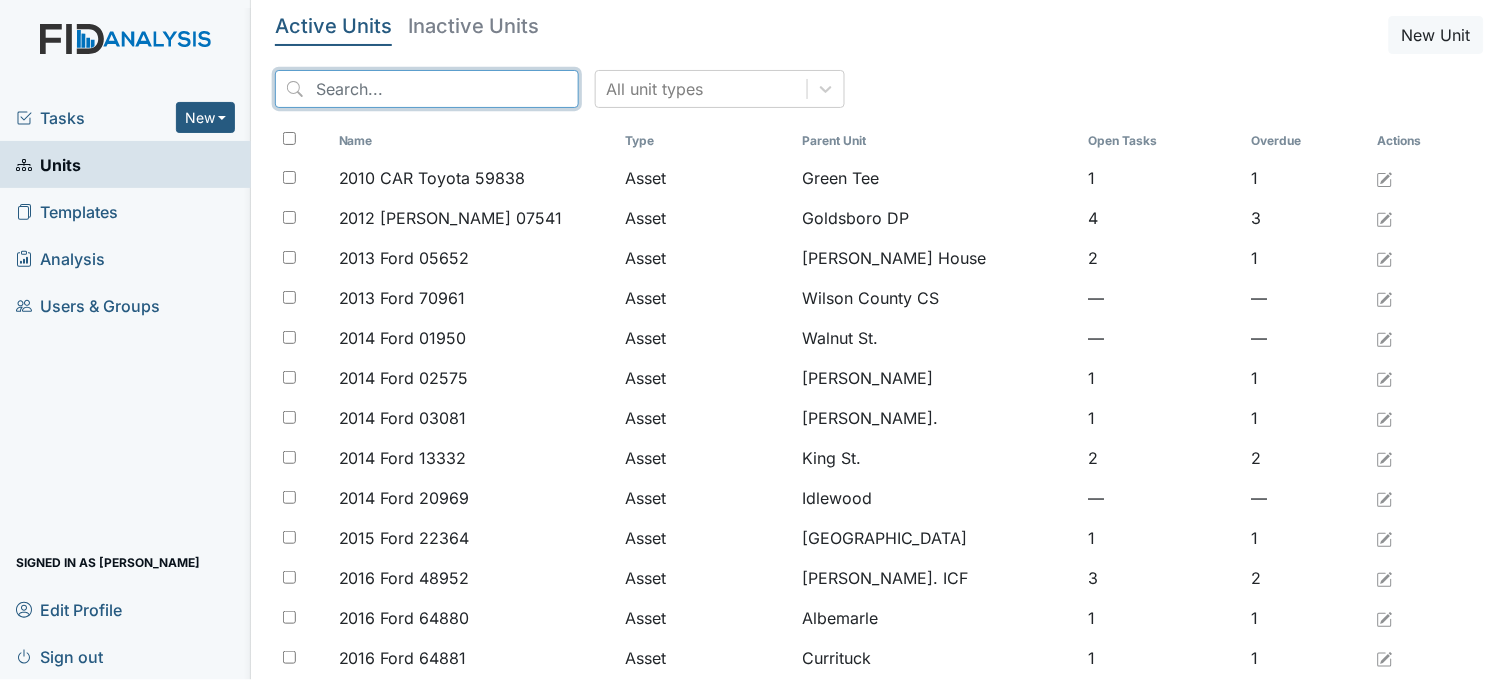 click at bounding box center (427, 89) 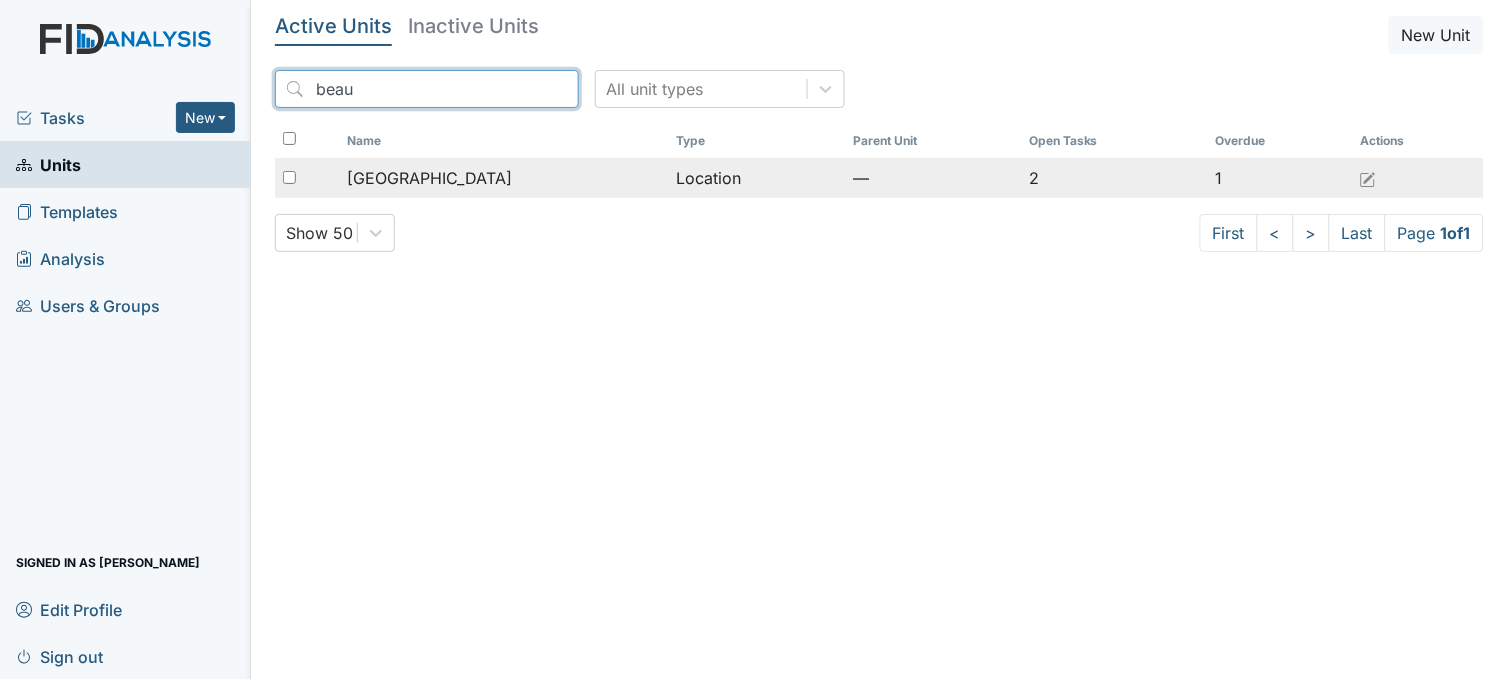 type on "beau" 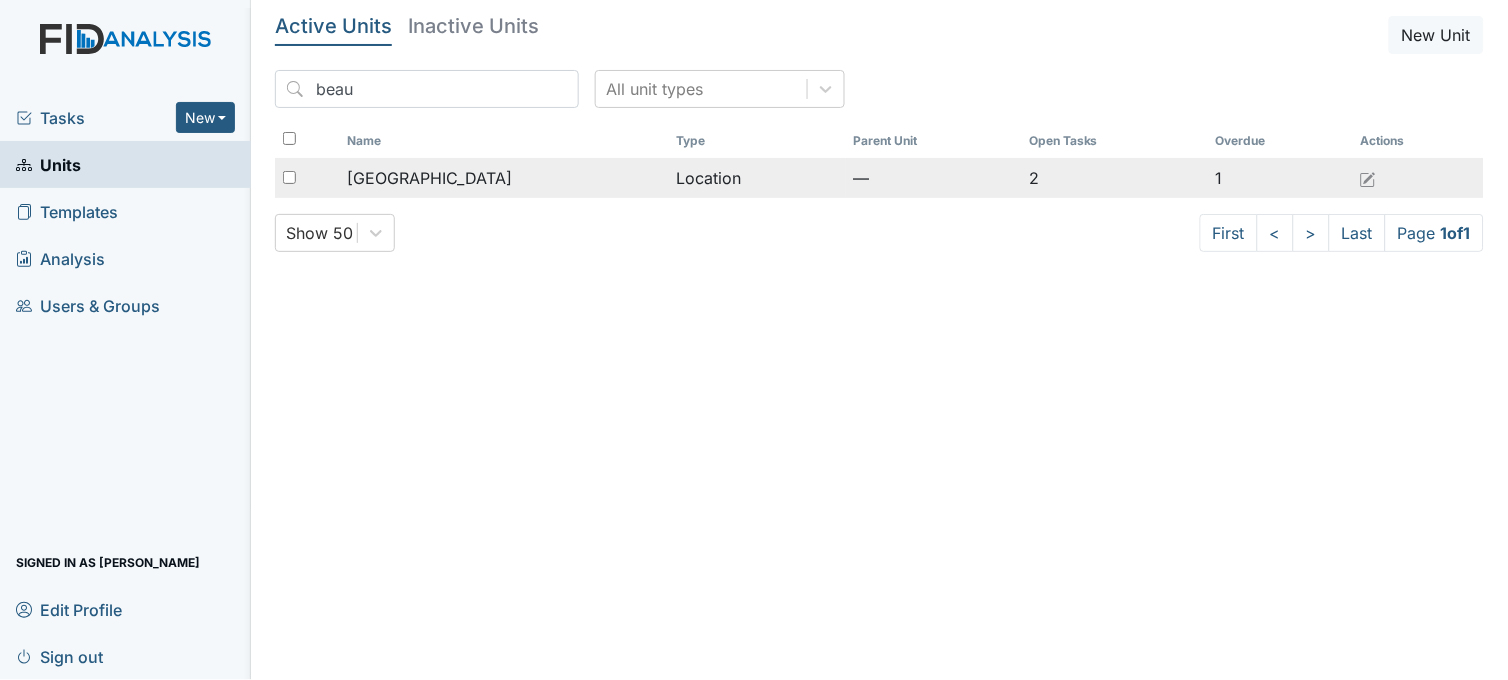 click on "[GEOGRAPHIC_DATA]" at bounding box center [429, 178] 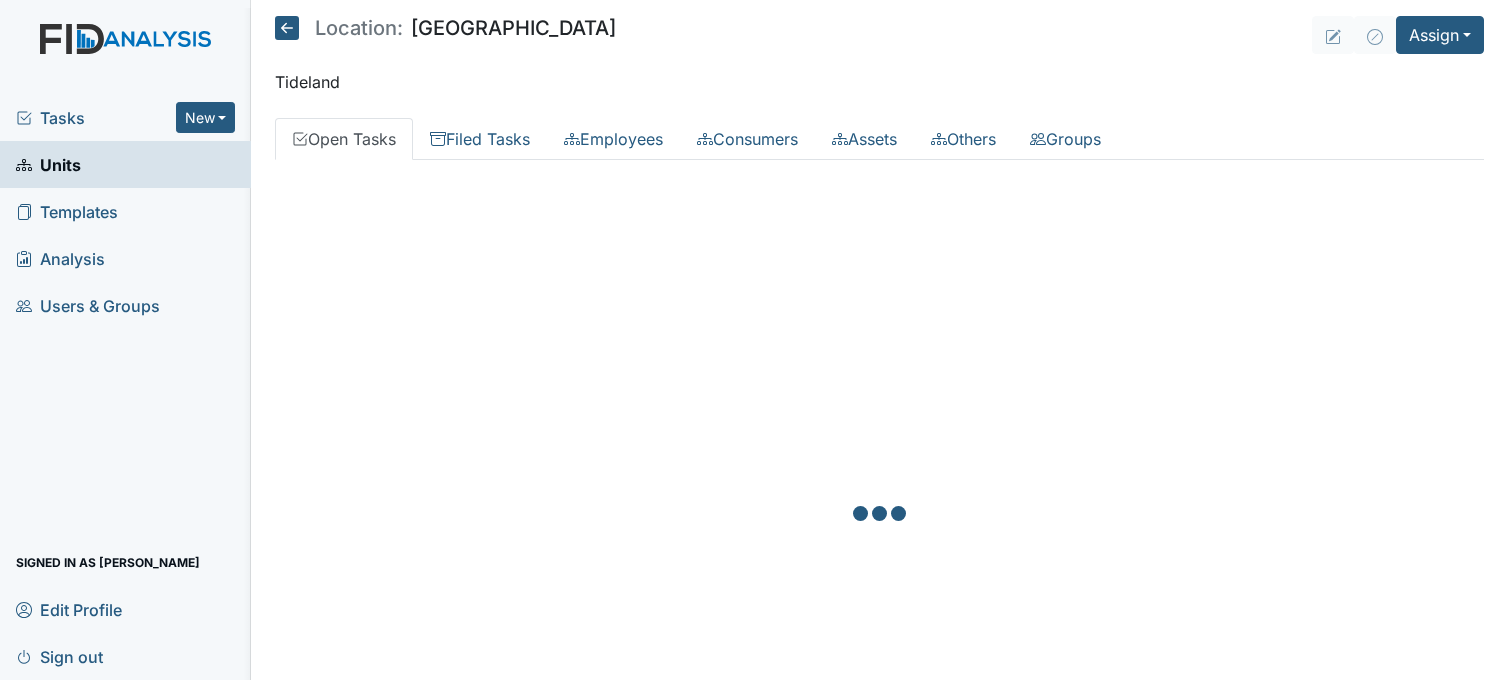 scroll, scrollTop: 0, scrollLeft: 0, axis: both 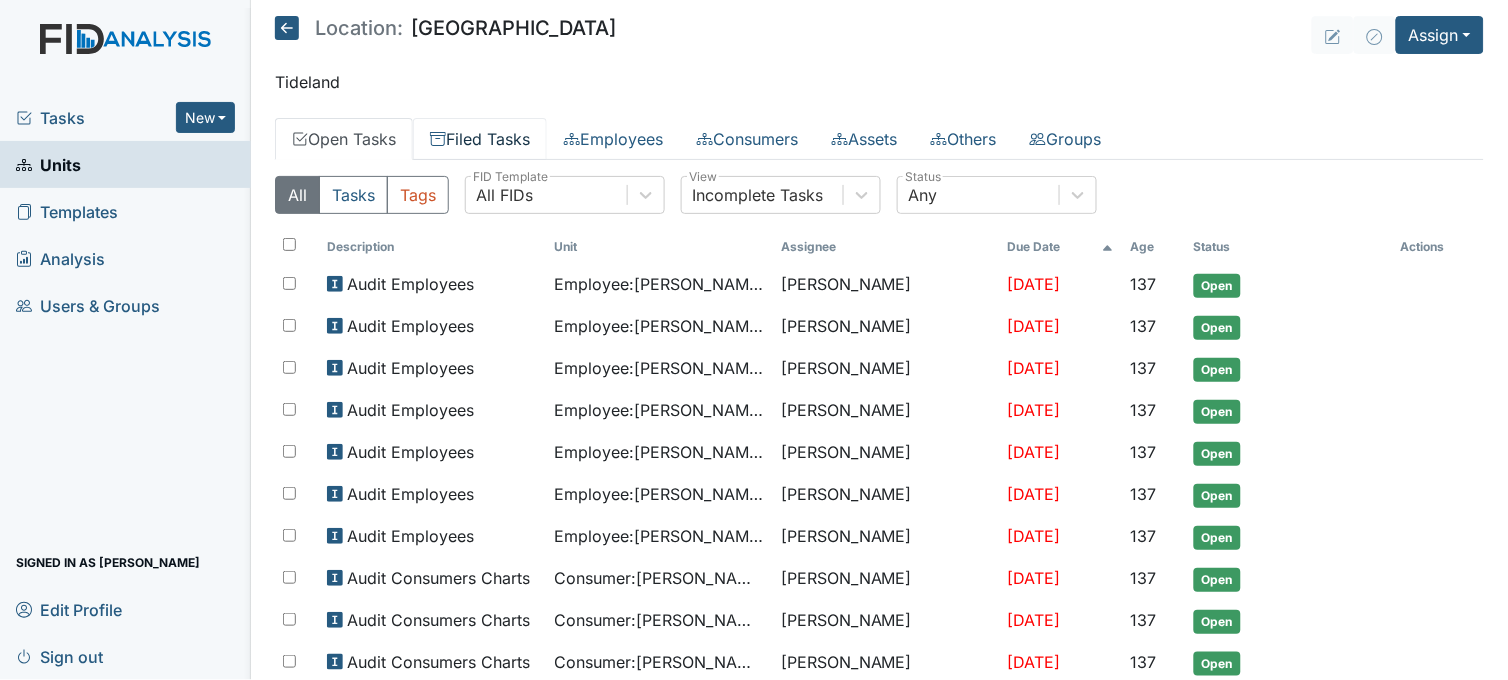 click on "Filed Tasks" at bounding box center [480, 139] 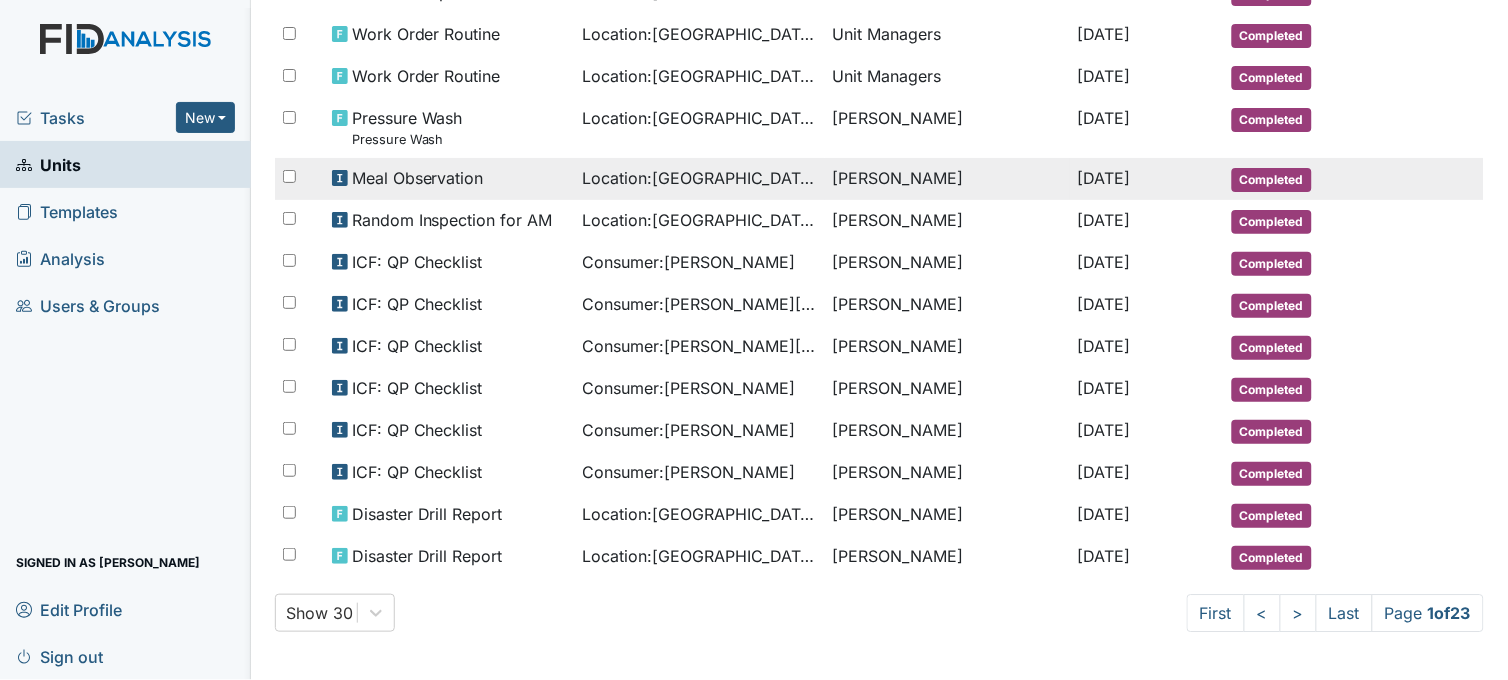 scroll, scrollTop: 1022, scrollLeft: 0, axis: vertical 